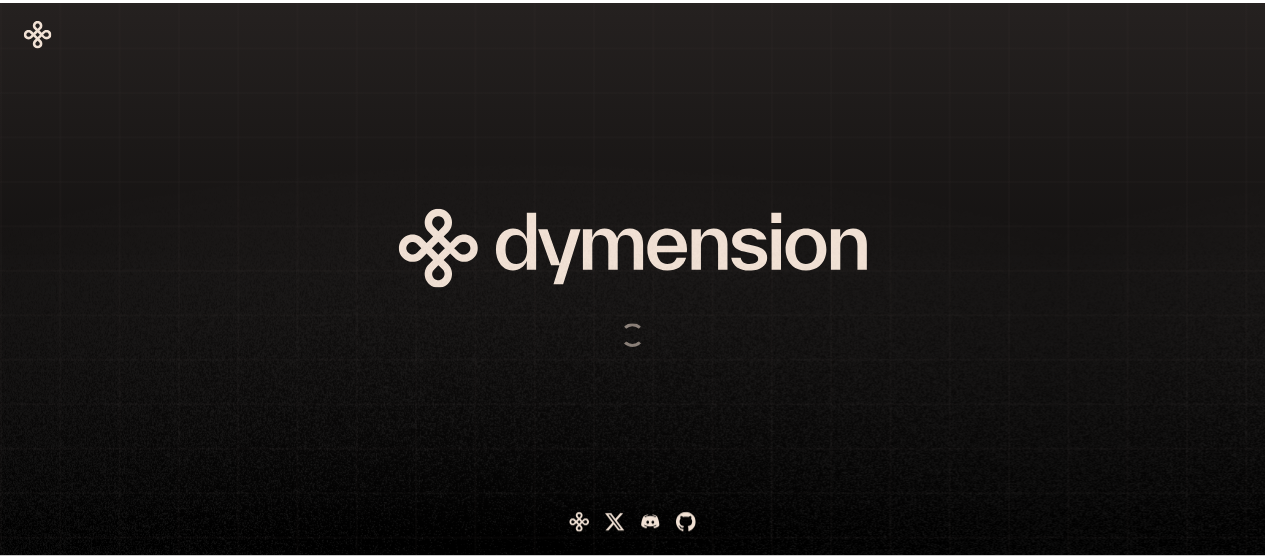 scroll, scrollTop: 0, scrollLeft: 0, axis: both 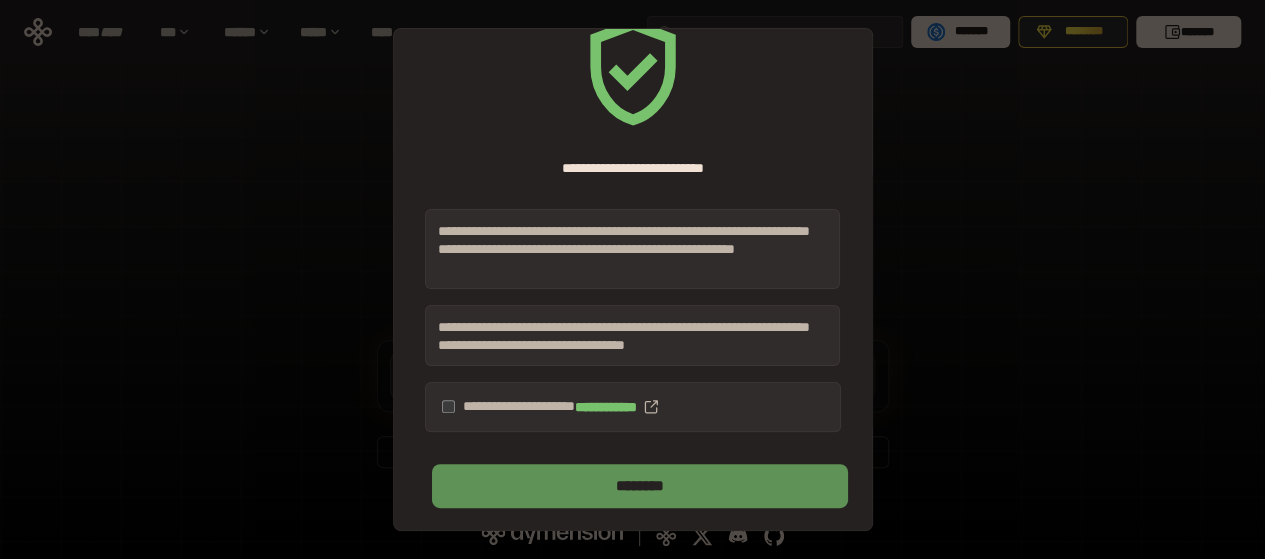 click on "********" at bounding box center (639, 486) 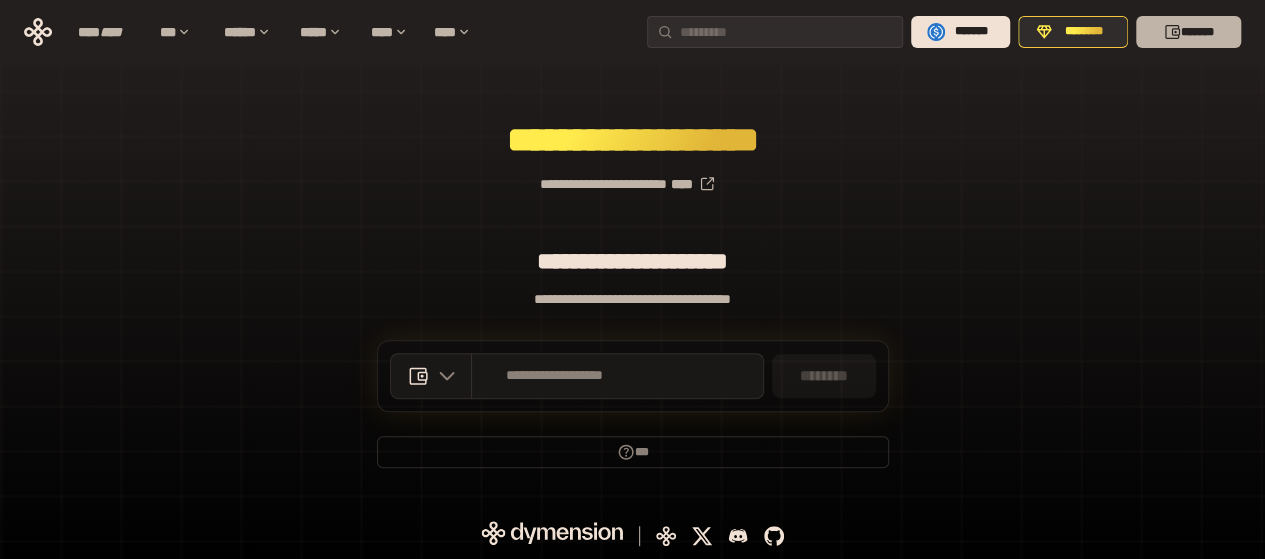 click on "*******" at bounding box center (1188, 32) 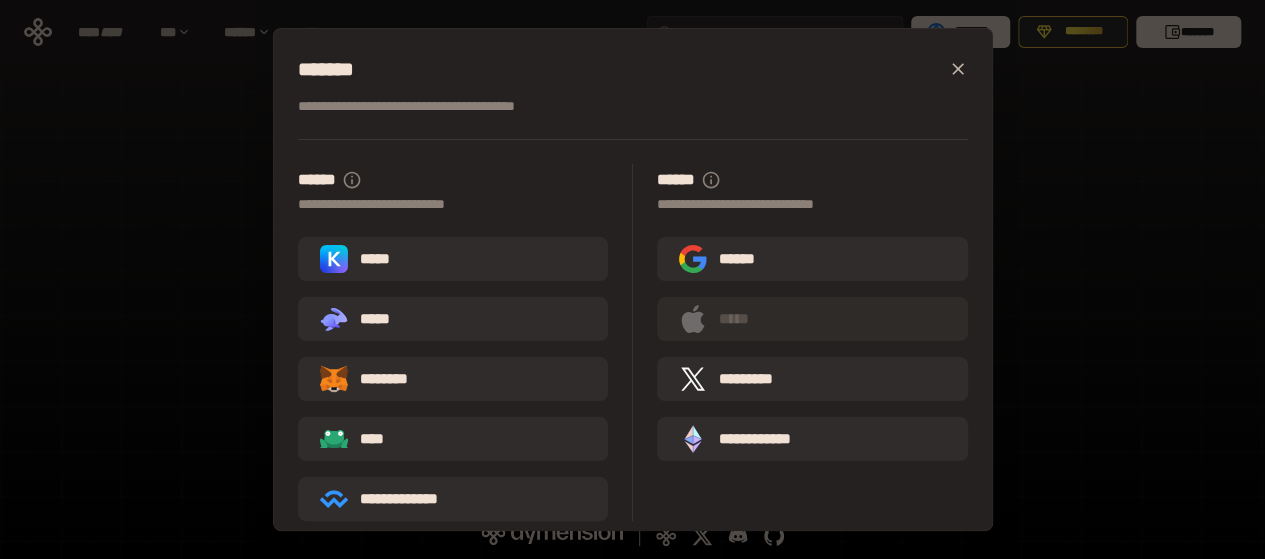 click on "*****" at bounding box center [359, 259] 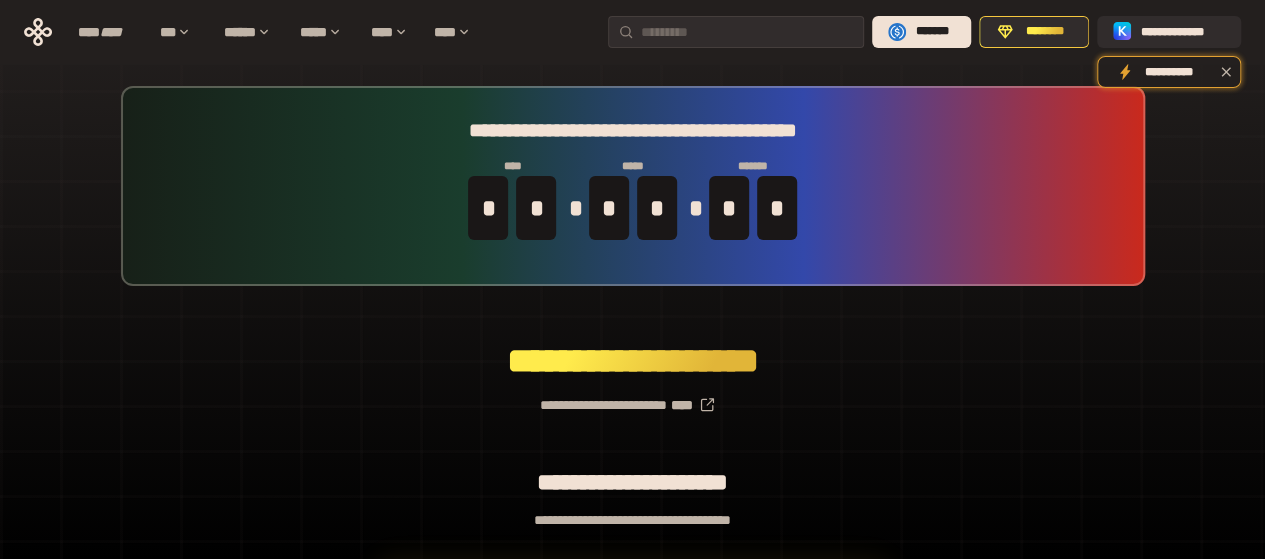scroll, scrollTop: 0, scrollLeft: 0, axis: both 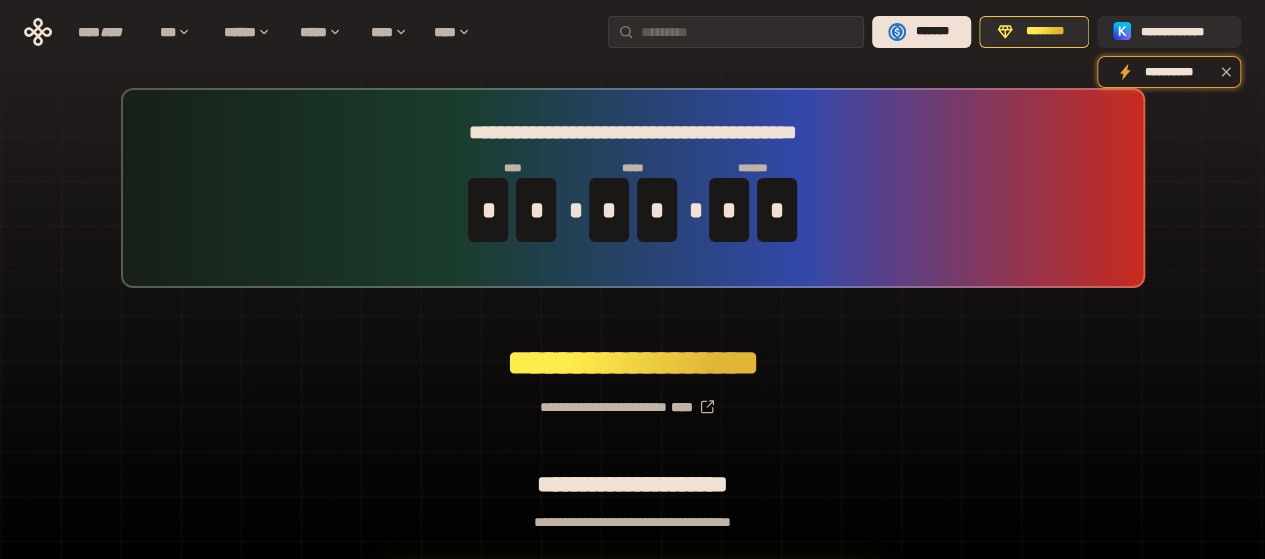 drag, startPoint x: 446, startPoint y: 169, endPoint x: 436, endPoint y: 193, distance: 26 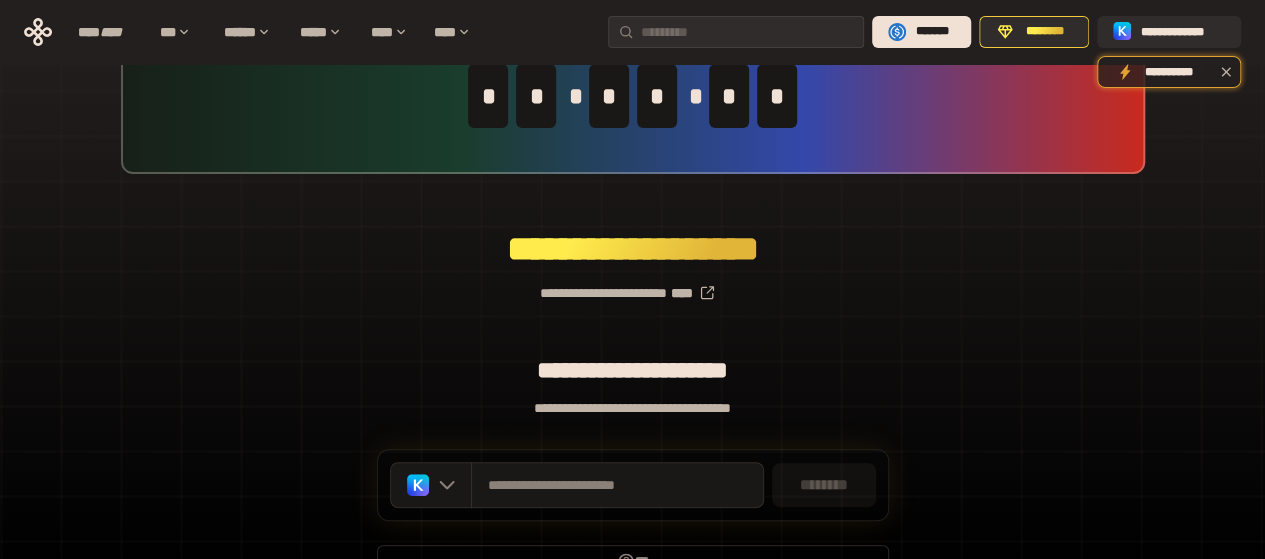 scroll, scrollTop: 223, scrollLeft: 0, axis: vertical 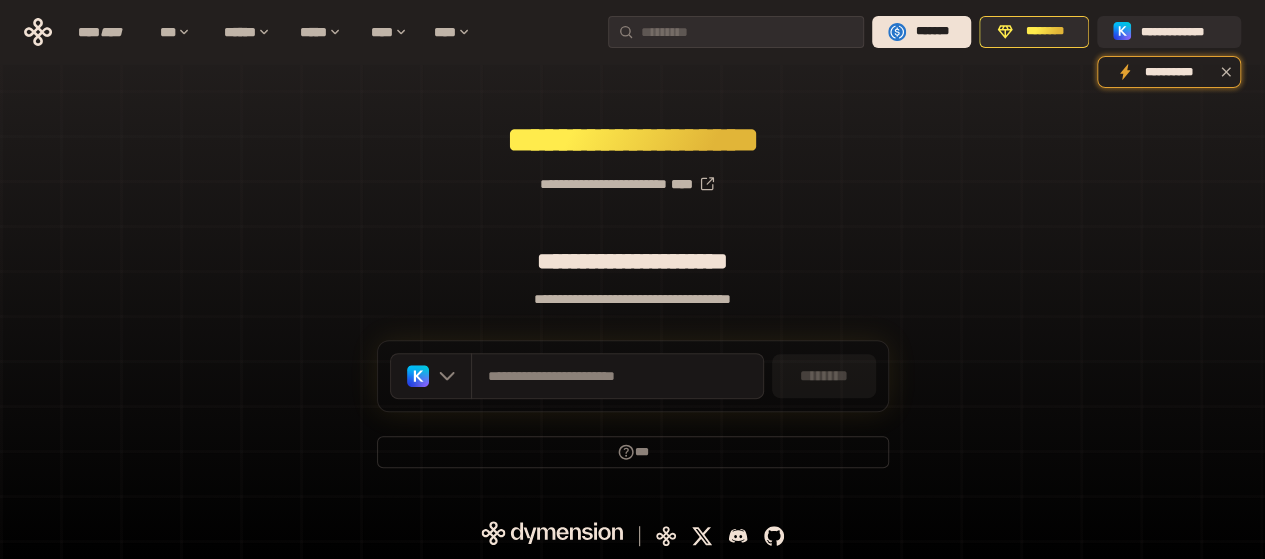 drag, startPoint x: 722, startPoint y: 312, endPoint x: 693, endPoint y: 329, distance: 33.61547 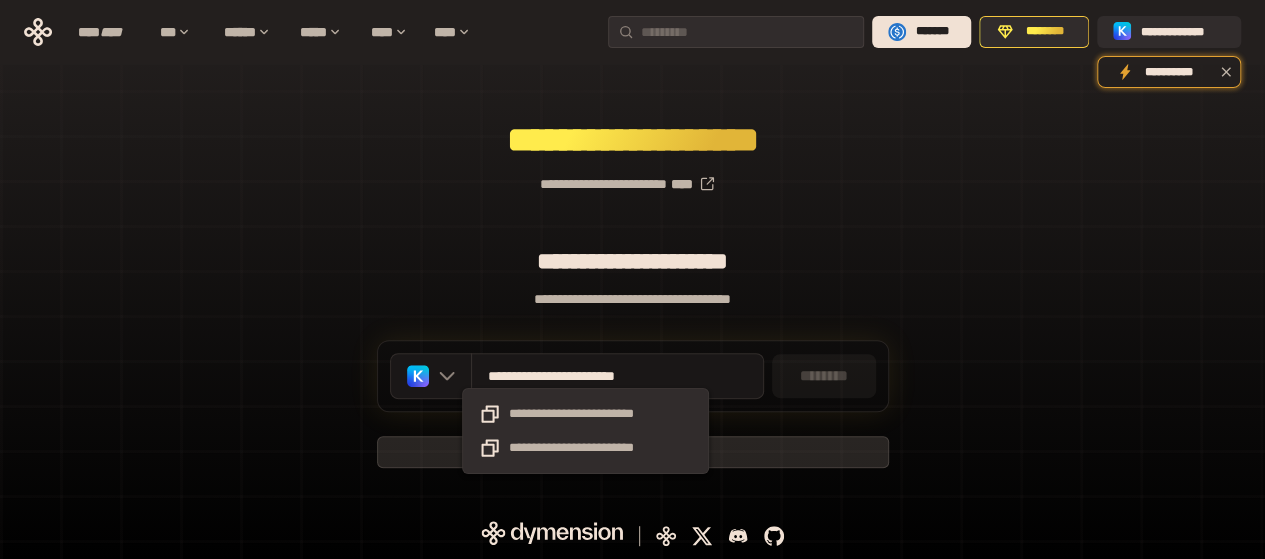 click on "**********" at bounding box center [585, 448] 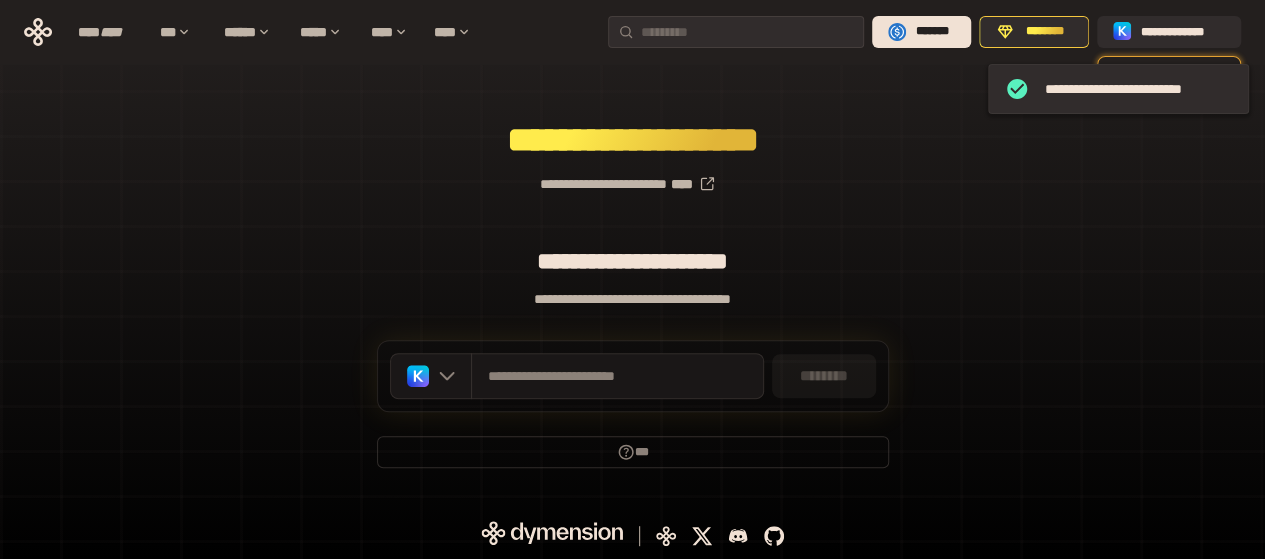 click on "**********" at bounding box center [632, 176] 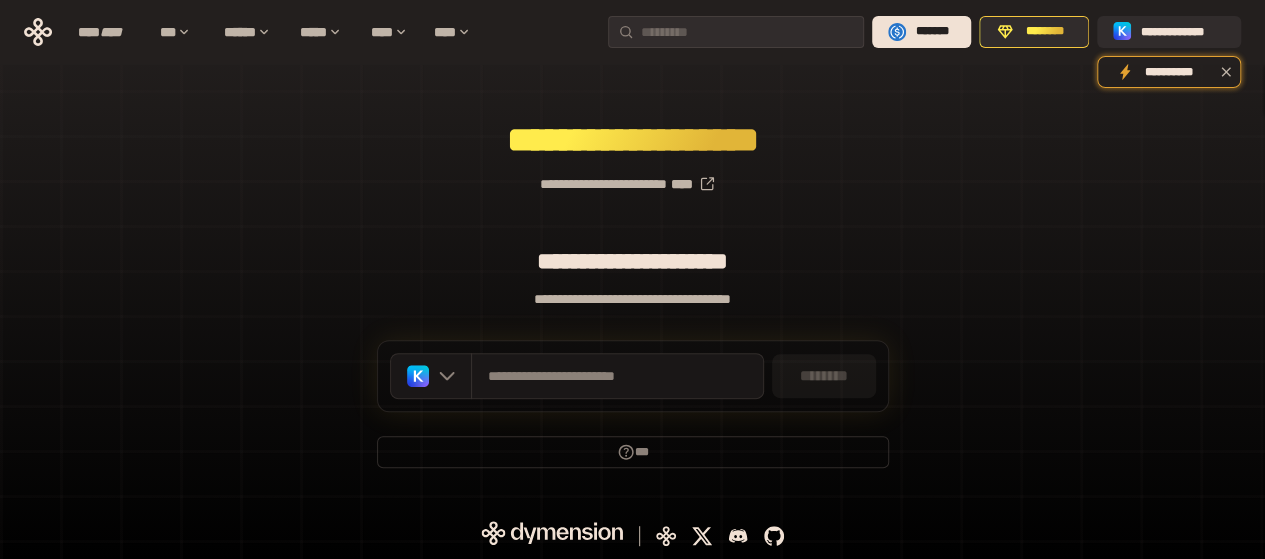 click on "**********" at bounding box center (632, 299) 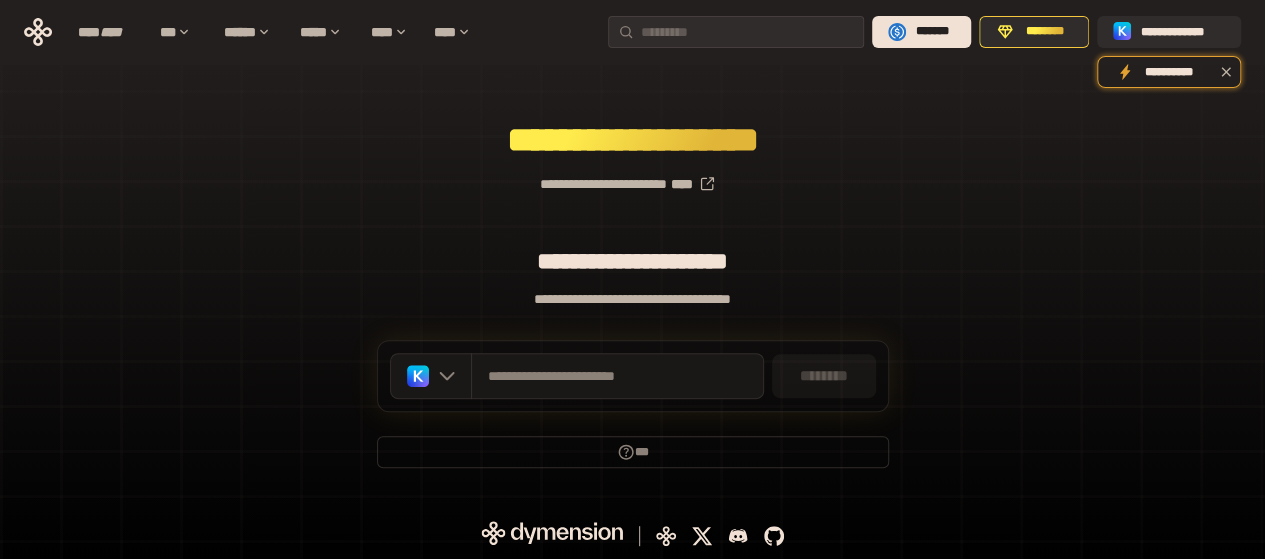 click on "**********" at bounding box center (632, 261) 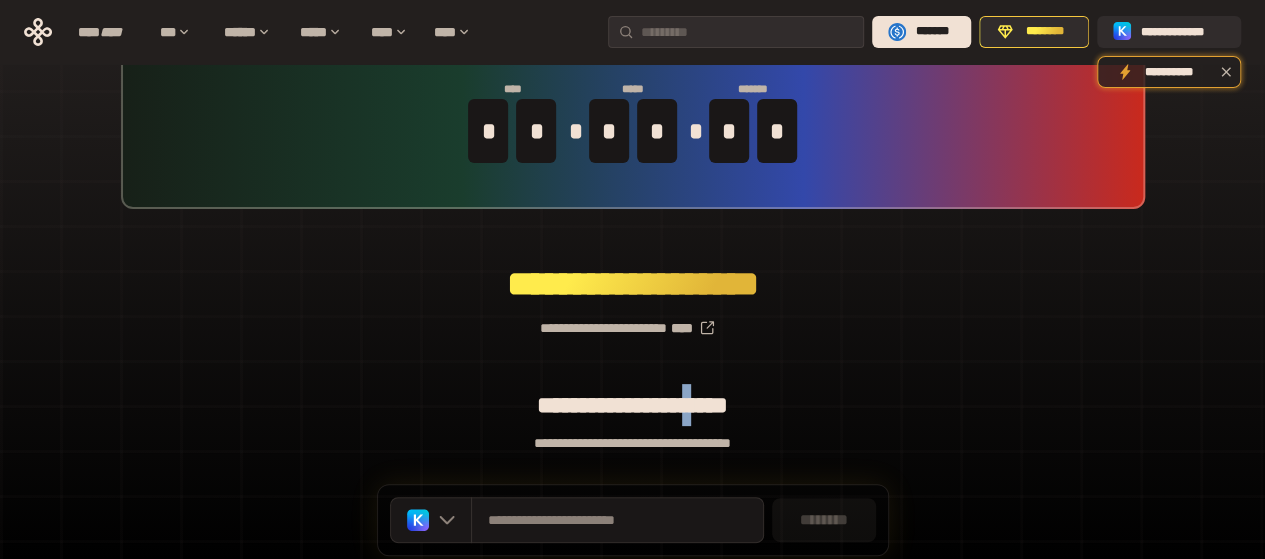 scroll, scrollTop: 0, scrollLeft: 0, axis: both 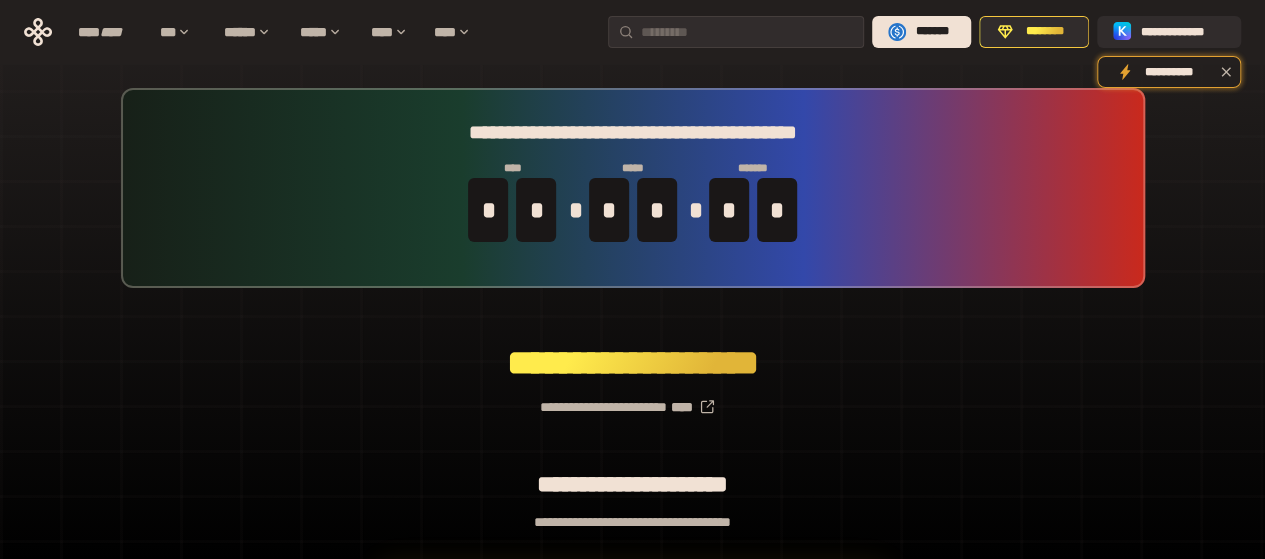 click on "**********" at bounding box center (633, 188) 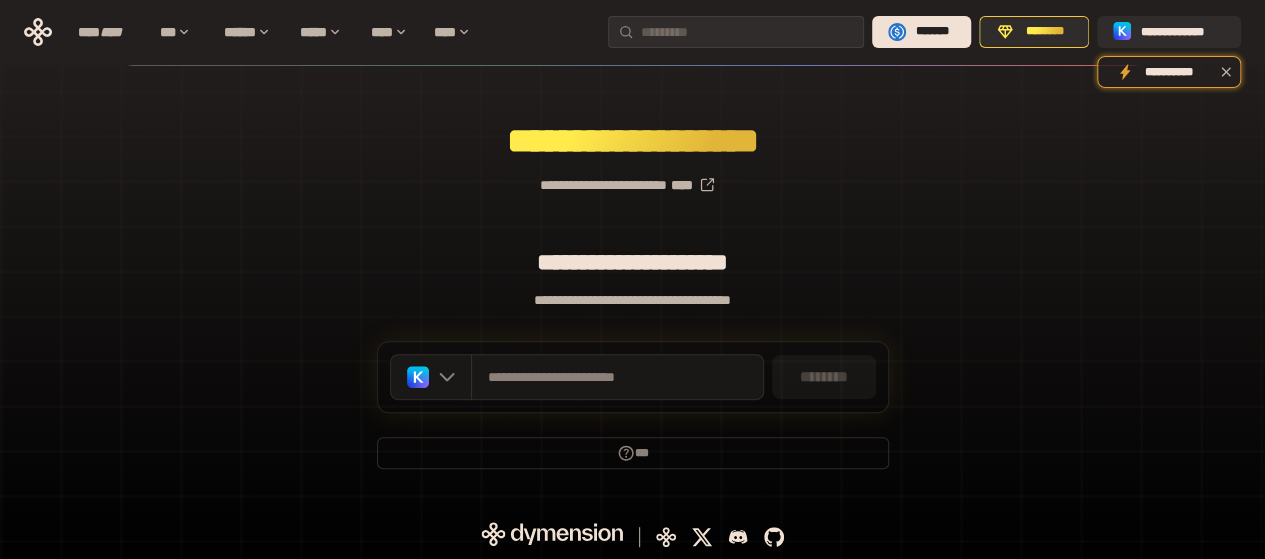 scroll, scrollTop: 223, scrollLeft: 0, axis: vertical 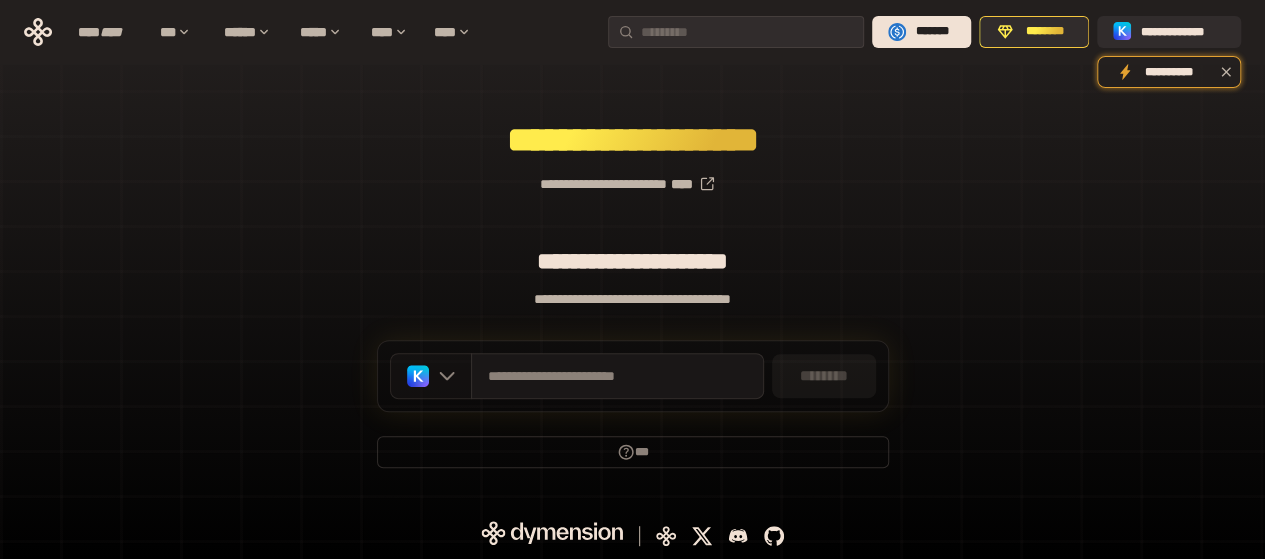 click 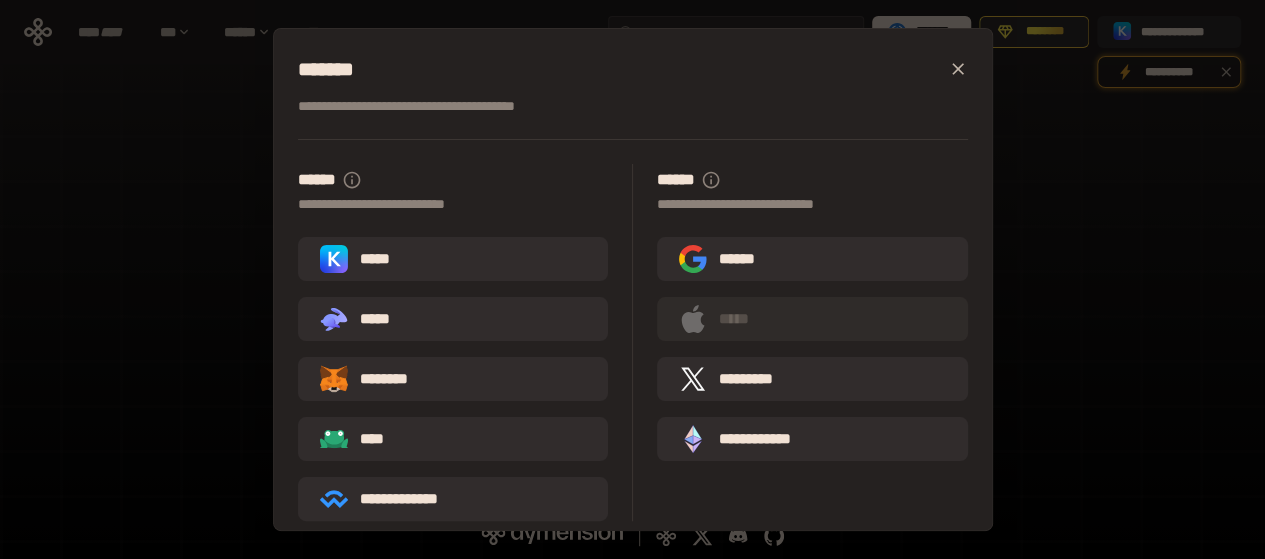 click 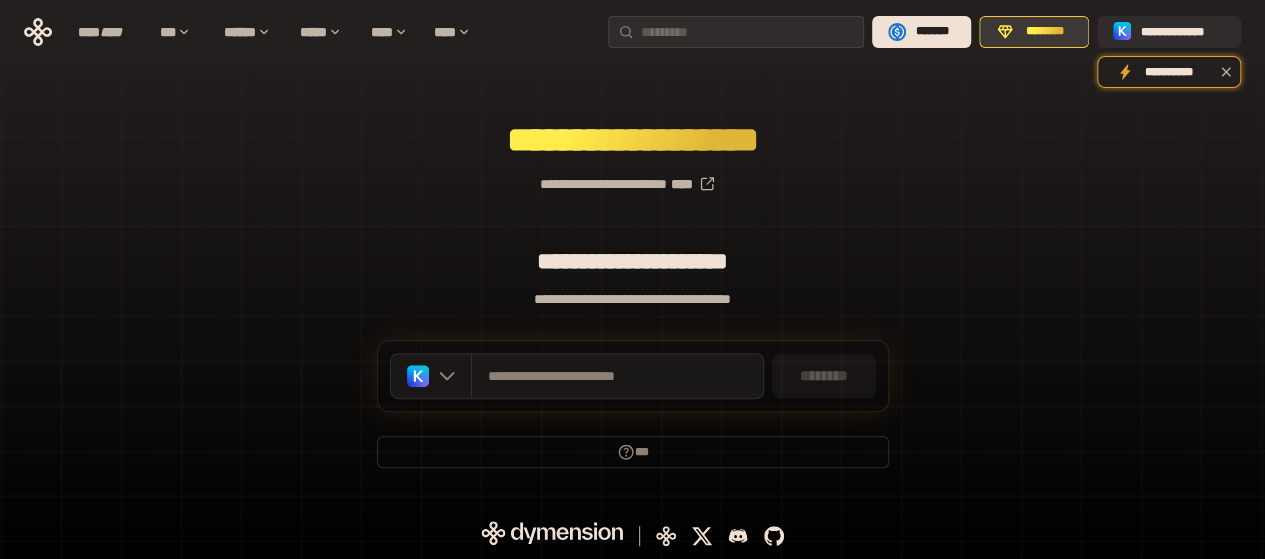 click 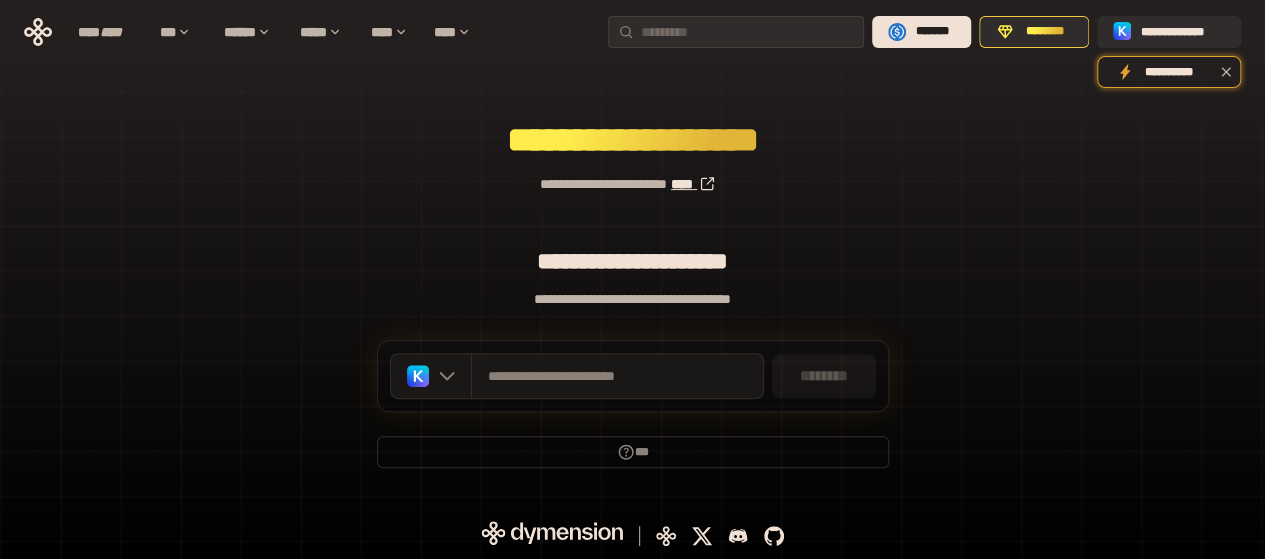 click on "****" at bounding box center [698, 184] 